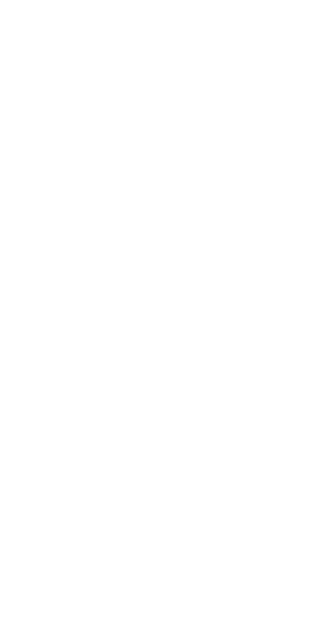 scroll, scrollTop: 0, scrollLeft: 0, axis: both 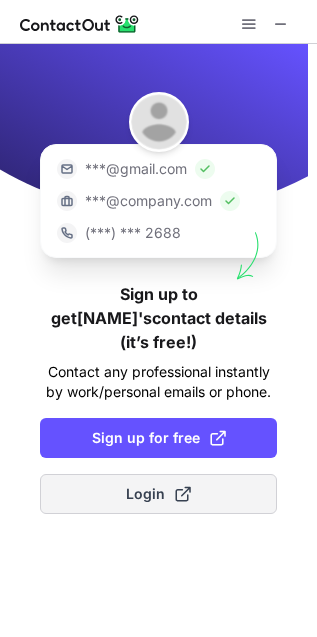 click on "Login" at bounding box center (158, 494) 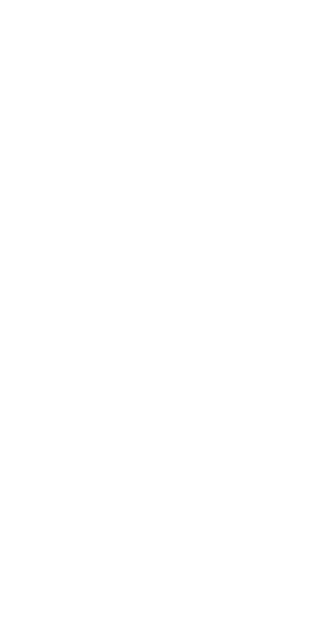 scroll, scrollTop: 0, scrollLeft: 0, axis: both 